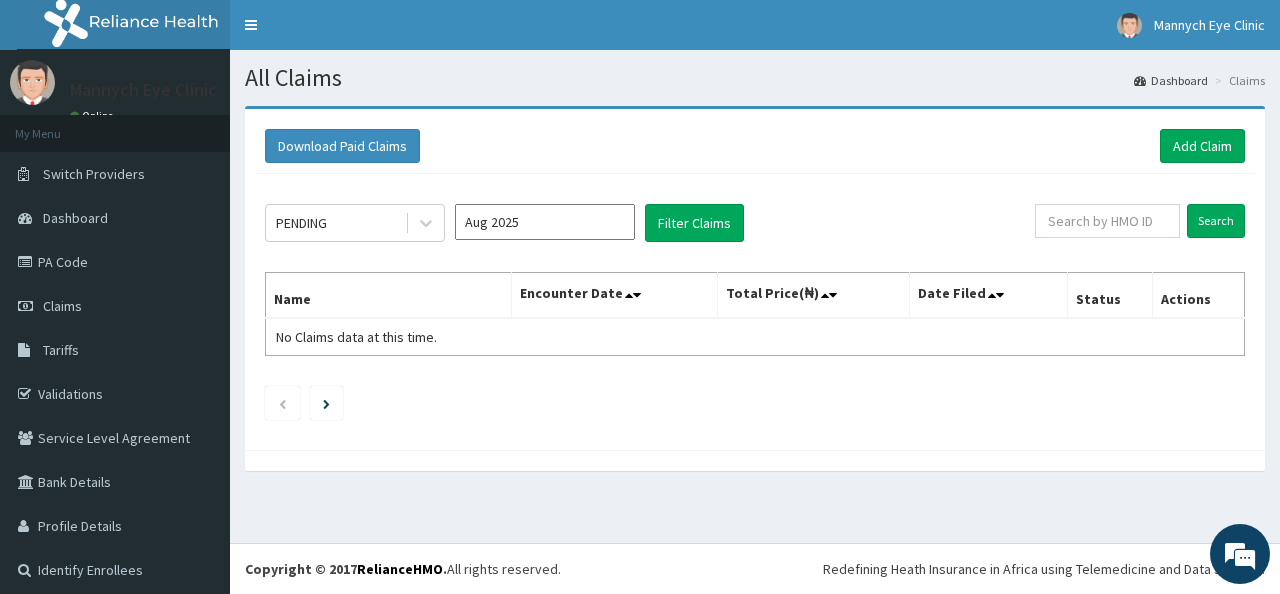 scroll, scrollTop: 0, scrollLeft: 0, axis: both 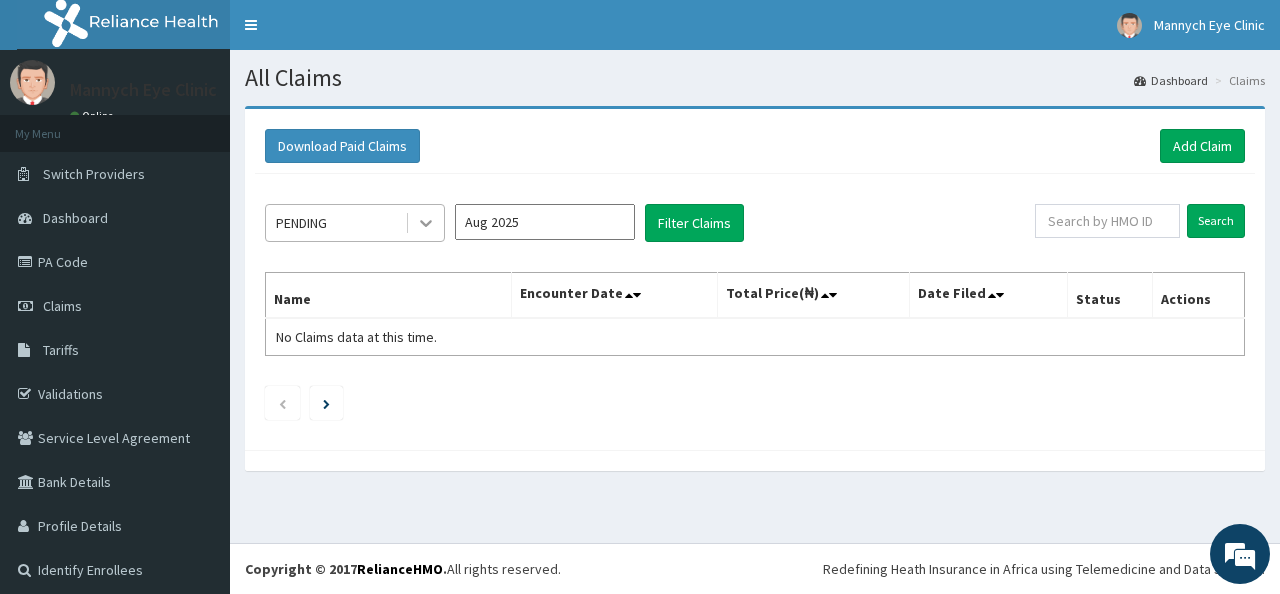 click 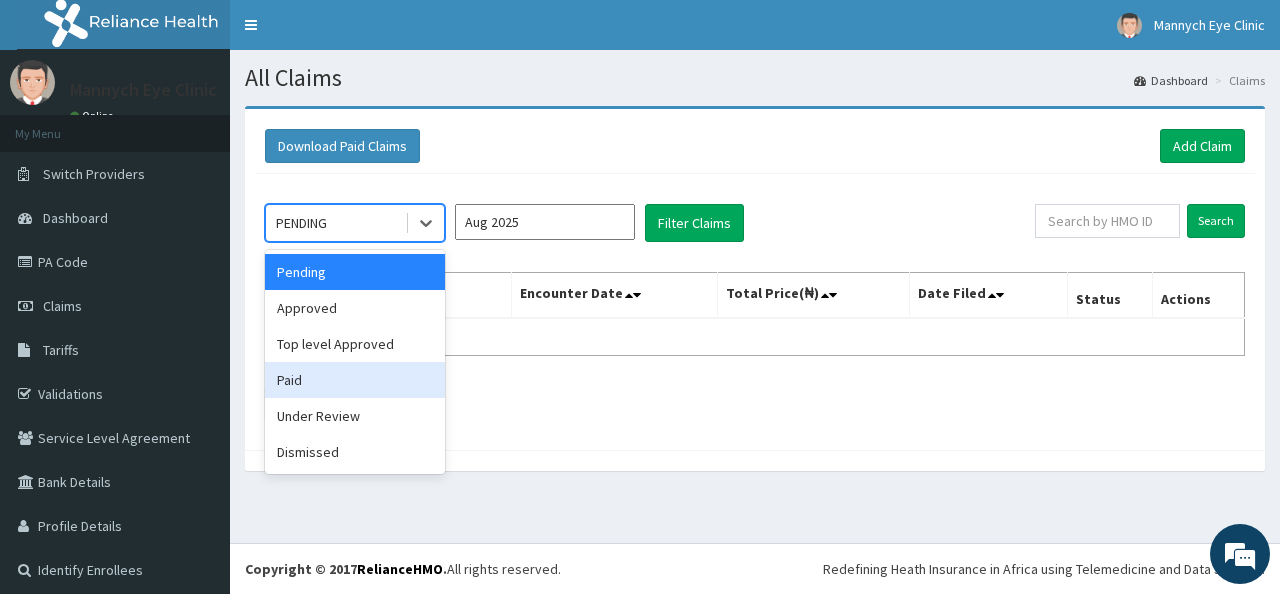 click on "Paid" at bounding box center (355, 380) 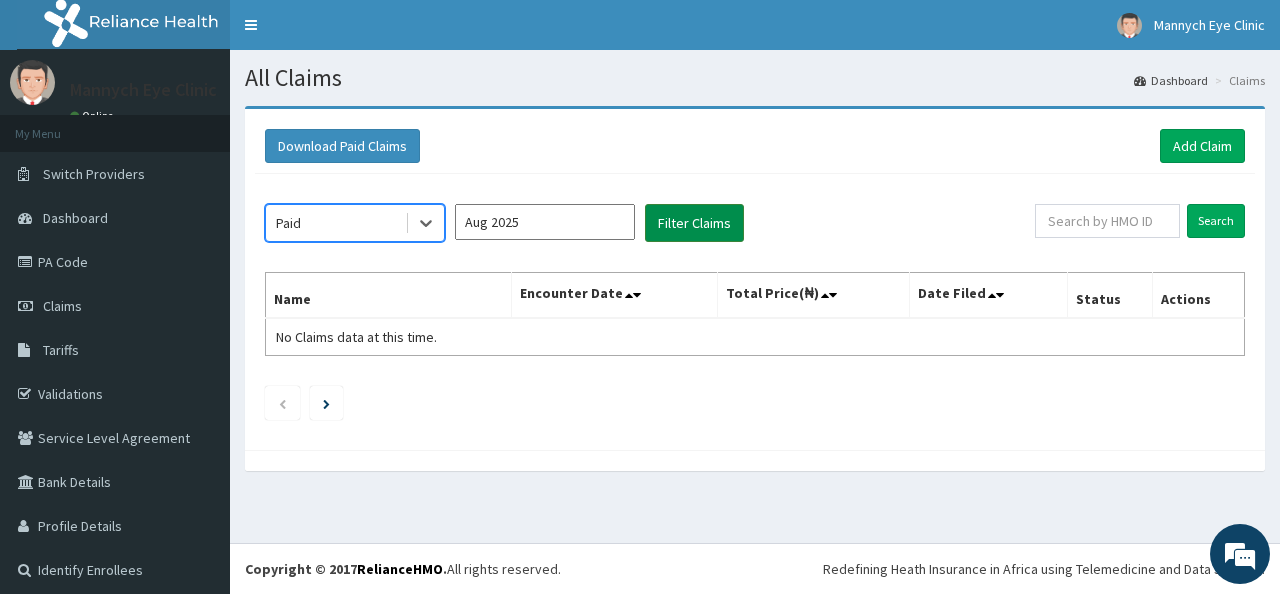 click on "Filter Claims" at bounding box center (694, 223) 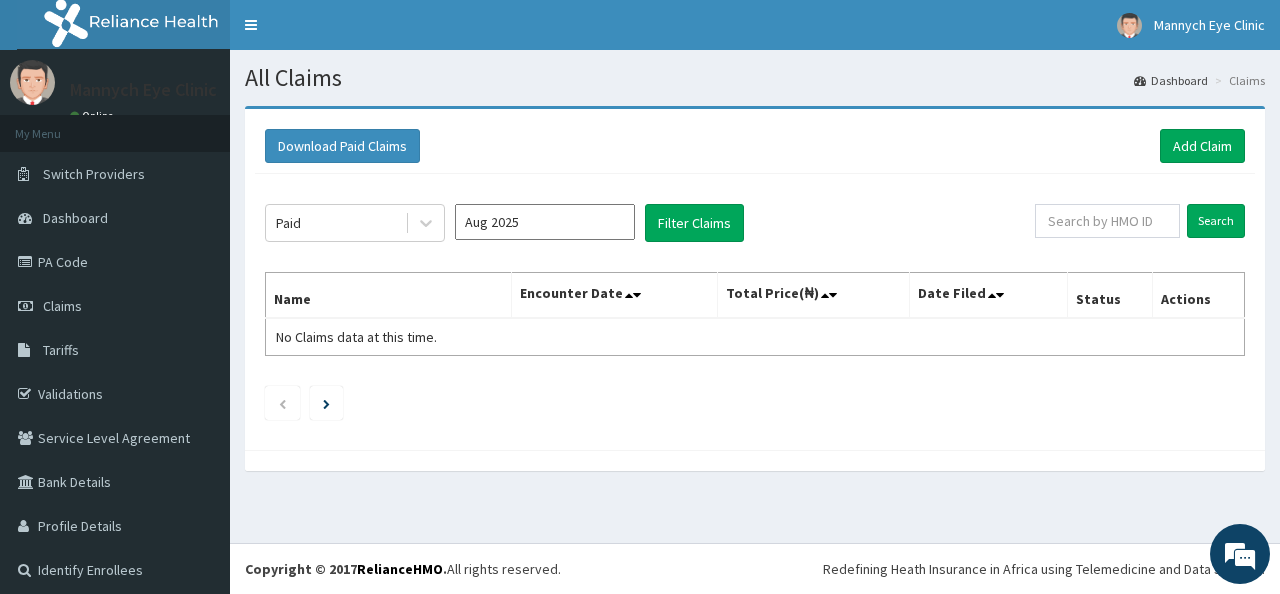 click on "Aug 2025" at bounding box center [545, 222] 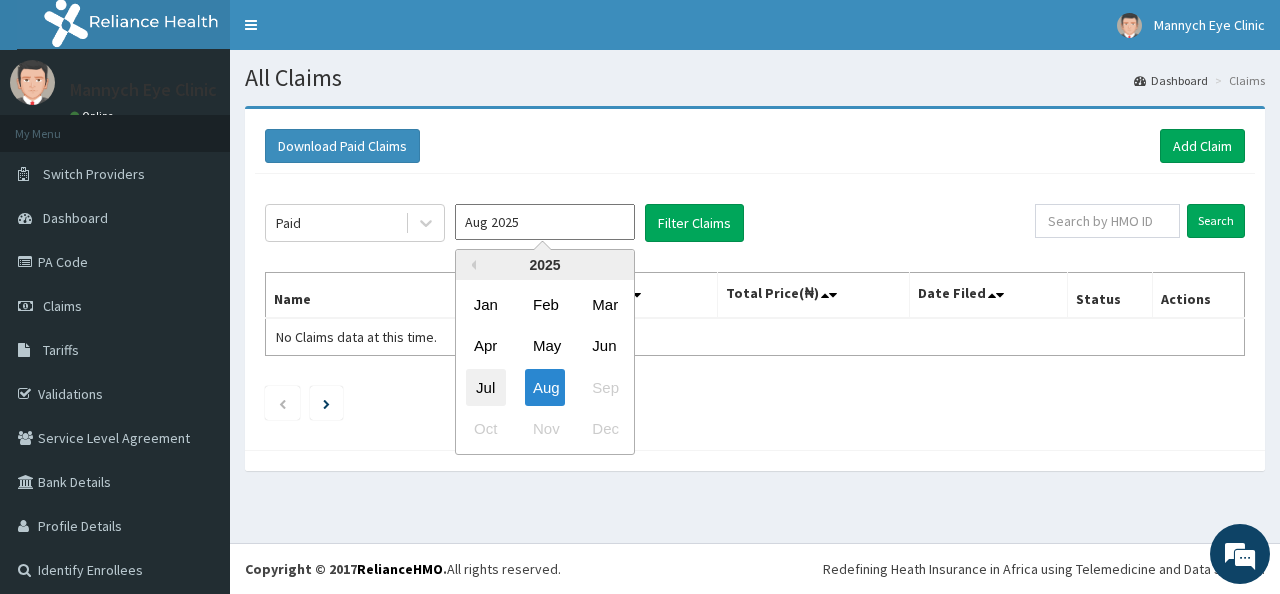 click on "Jul" at bounding box center (486, 387) 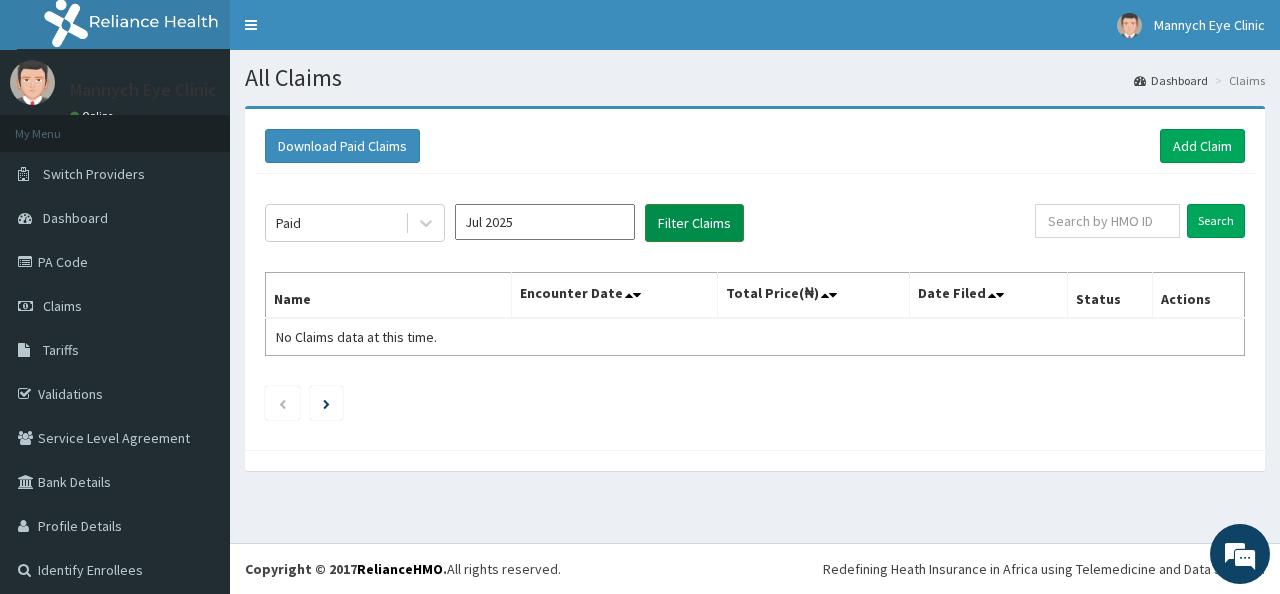 click on "Filter Claims" at bounding box center [694, 223] 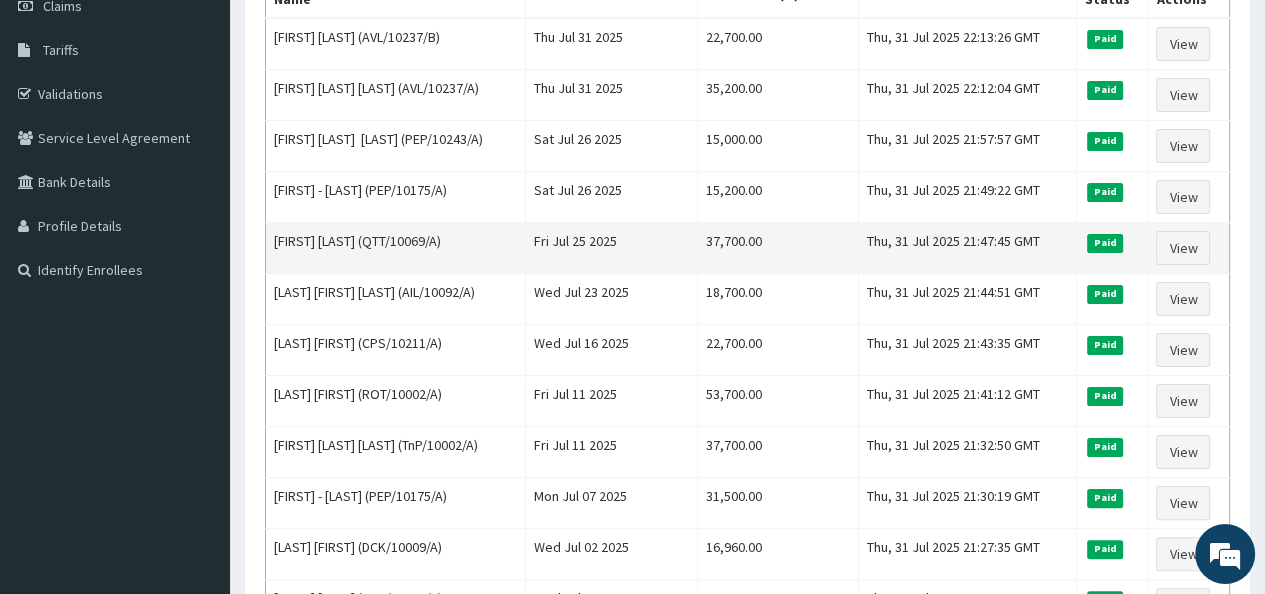 scroll, scrollTop: 200, scrollLeft: 0, axis: vertical 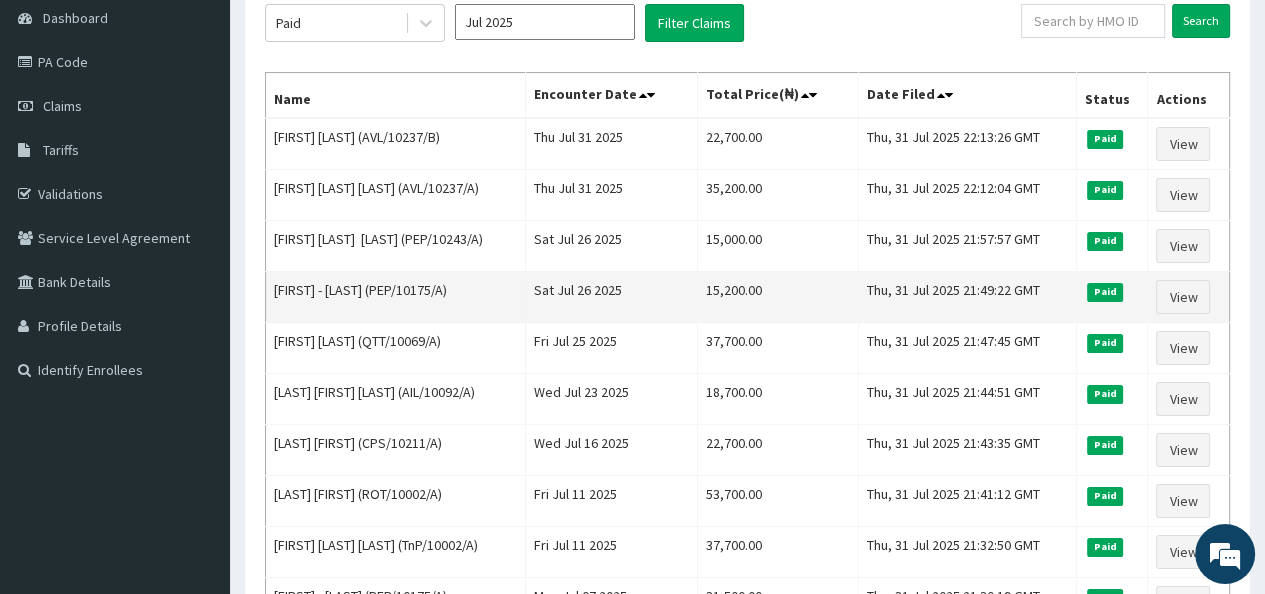 click on "[FIRST] - [LAST] (PEP/10175/A)" at bounding box center (396, 297) 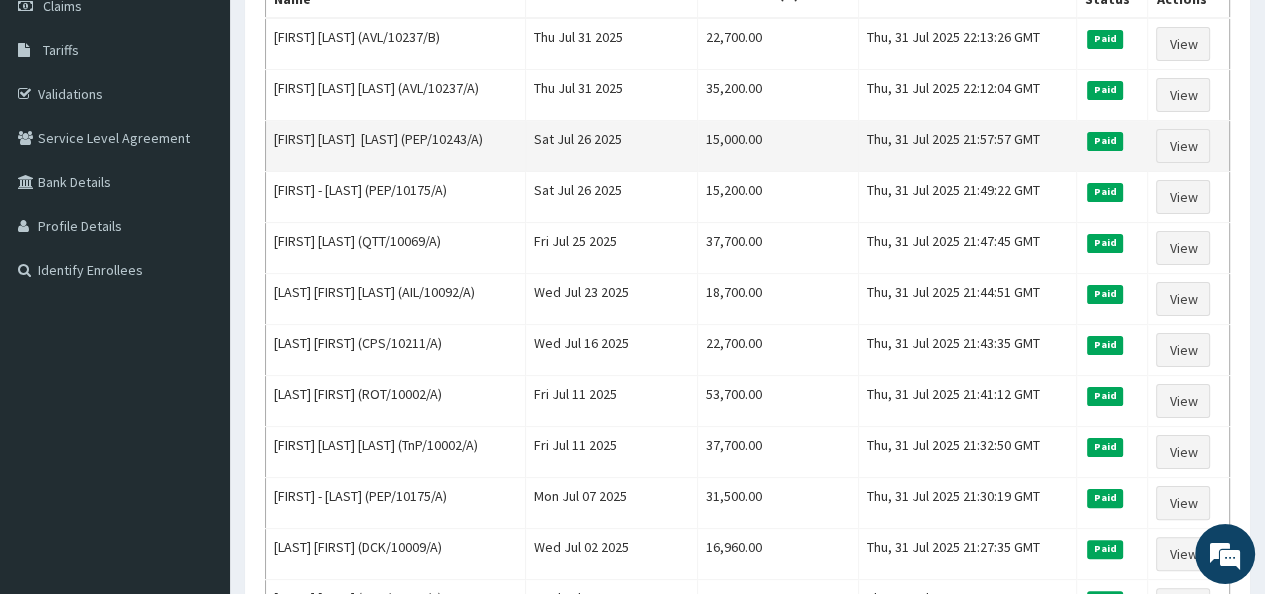 scroll, scrollTop: 200, scrollLeft: 0, axis: vertical 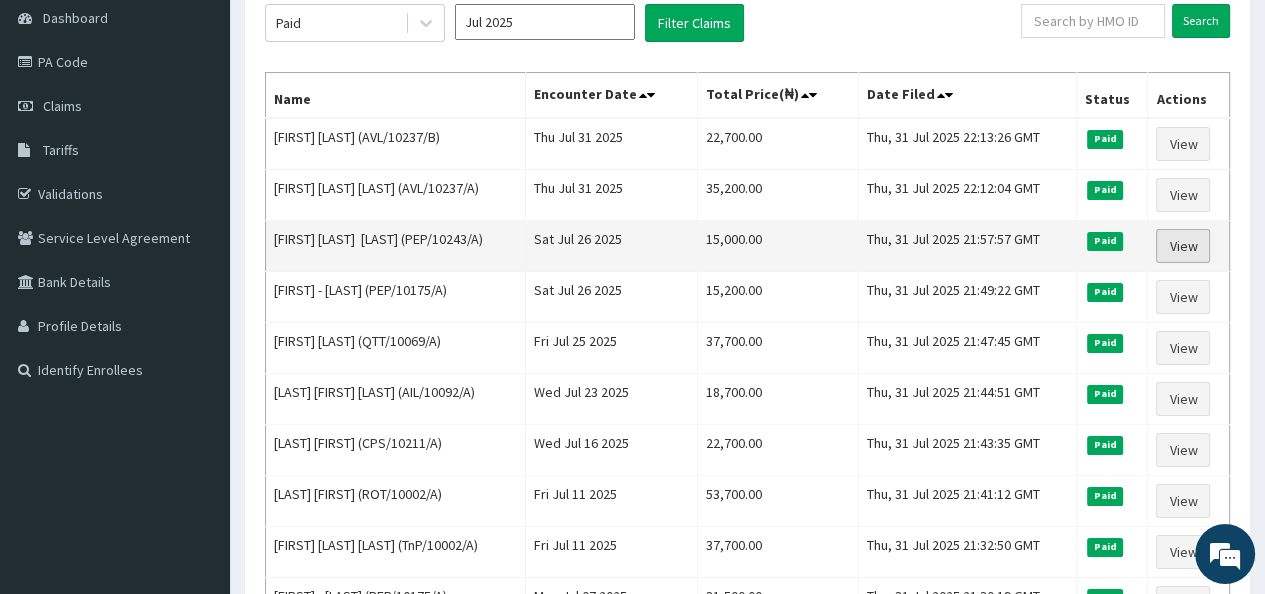 click on "View" at bounding box center [1183, 246] 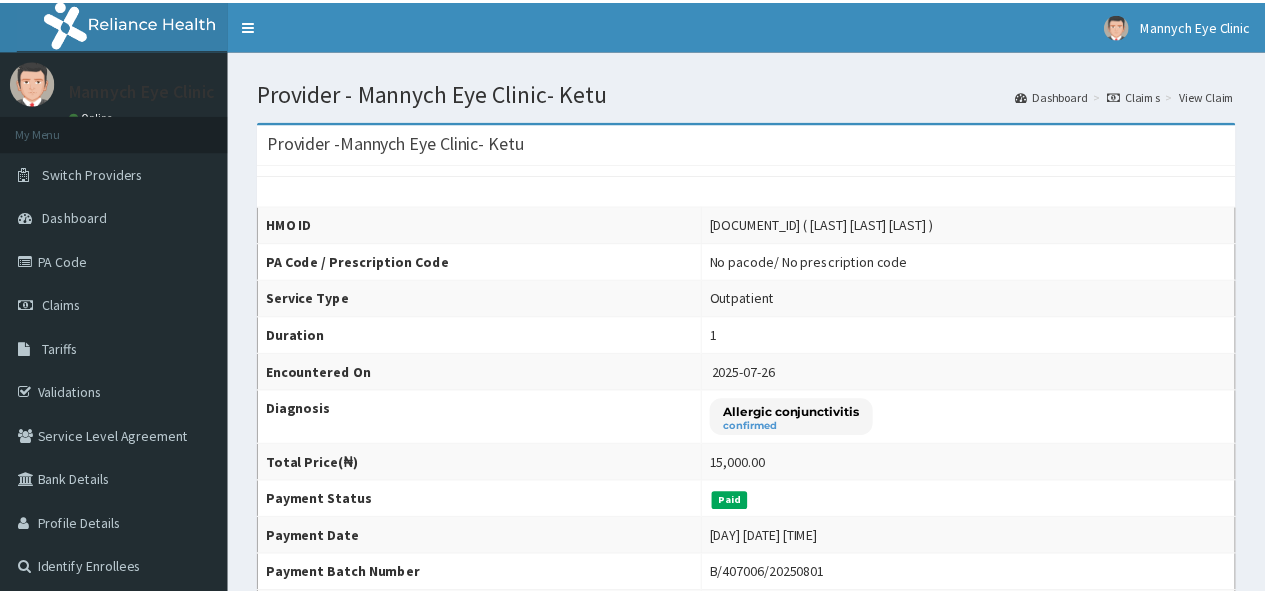 scroll, scrollTop: 0, scrollLeft: 0, axis: both 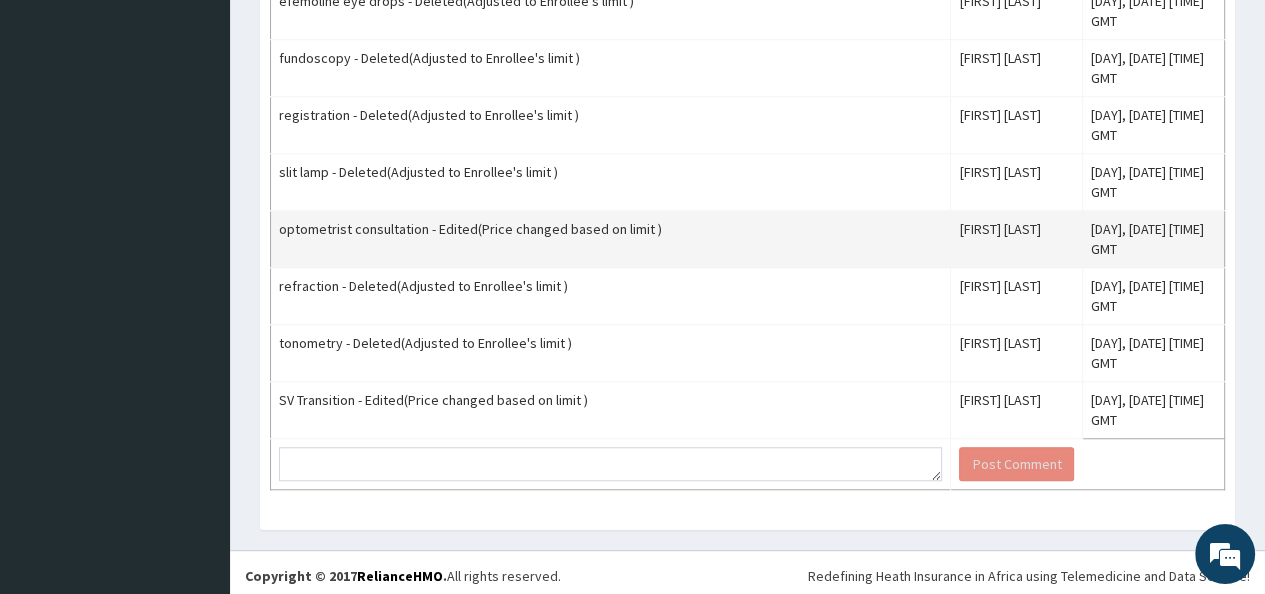 click on "optometrist consultation - Edited(Price changed based on limit )" at bounding box center [611, 239] 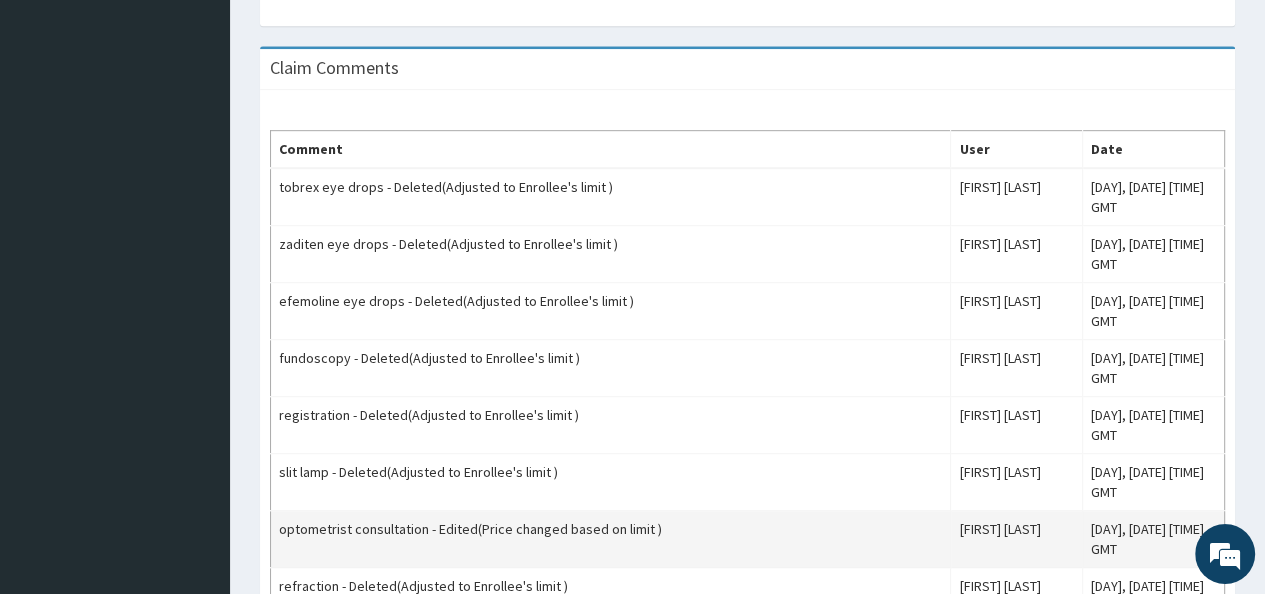 scroll, scrollTop: 826, scrollLeft: 0, axis: vertical 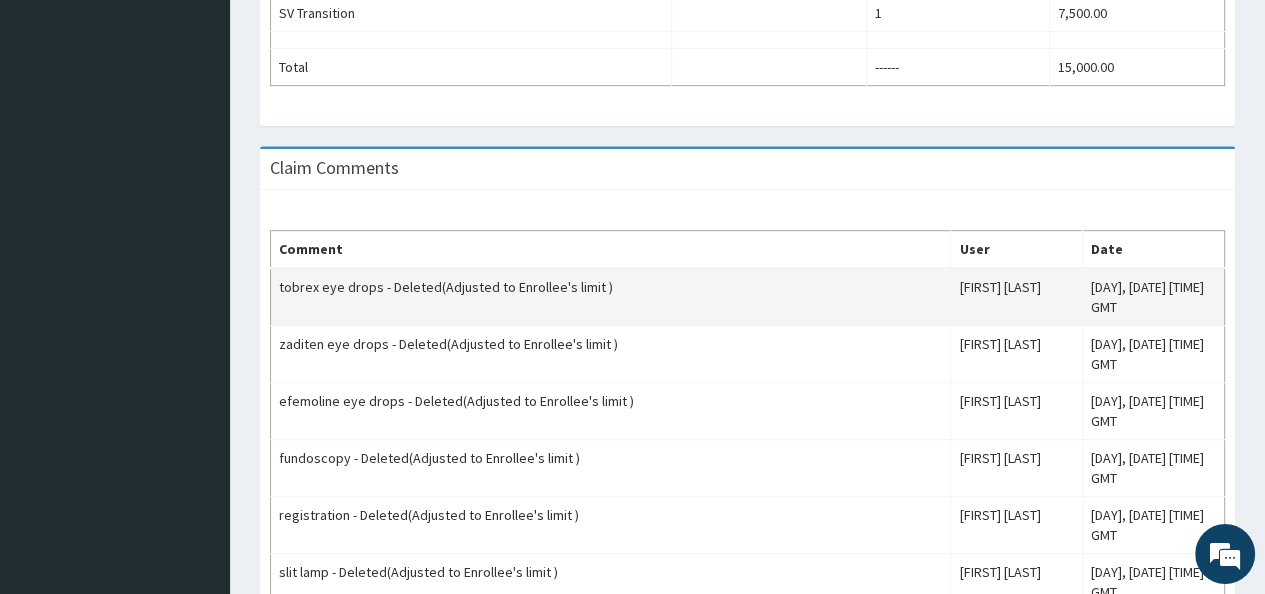 click on "tobrex eye drops - Deleted(Adjusted to Enrollee's limit )" at bounding box center [611, 297] 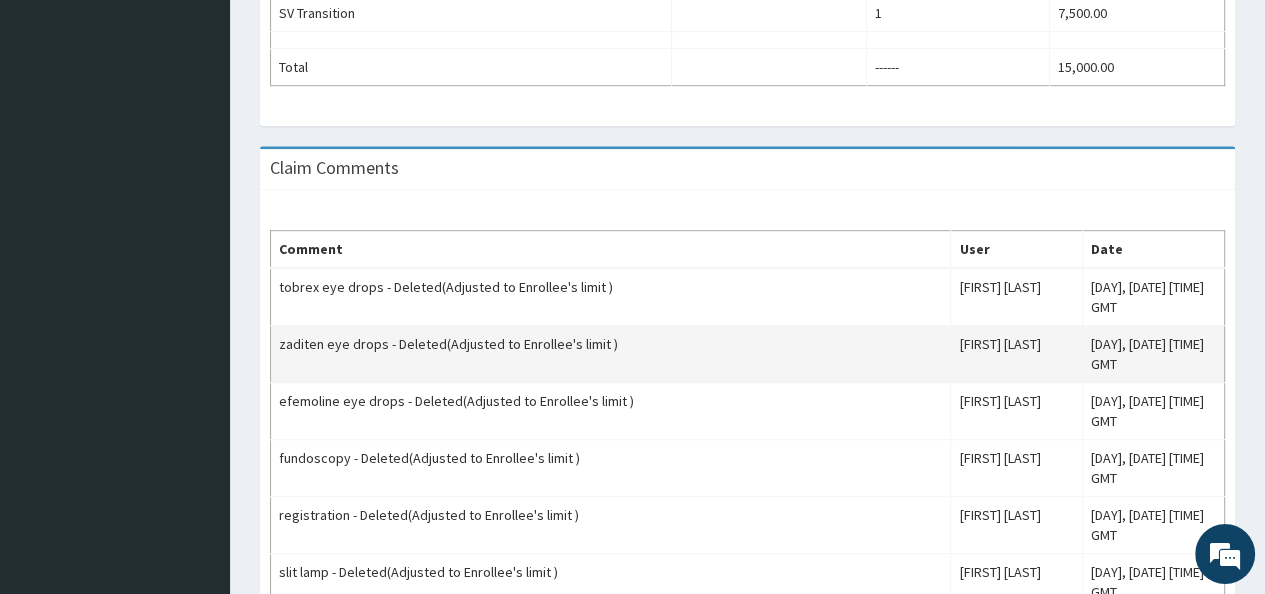 click on "zaditen eye drops - Deleted(Adjusted to Enrollee's limit )" at bounding box center (611, 354) 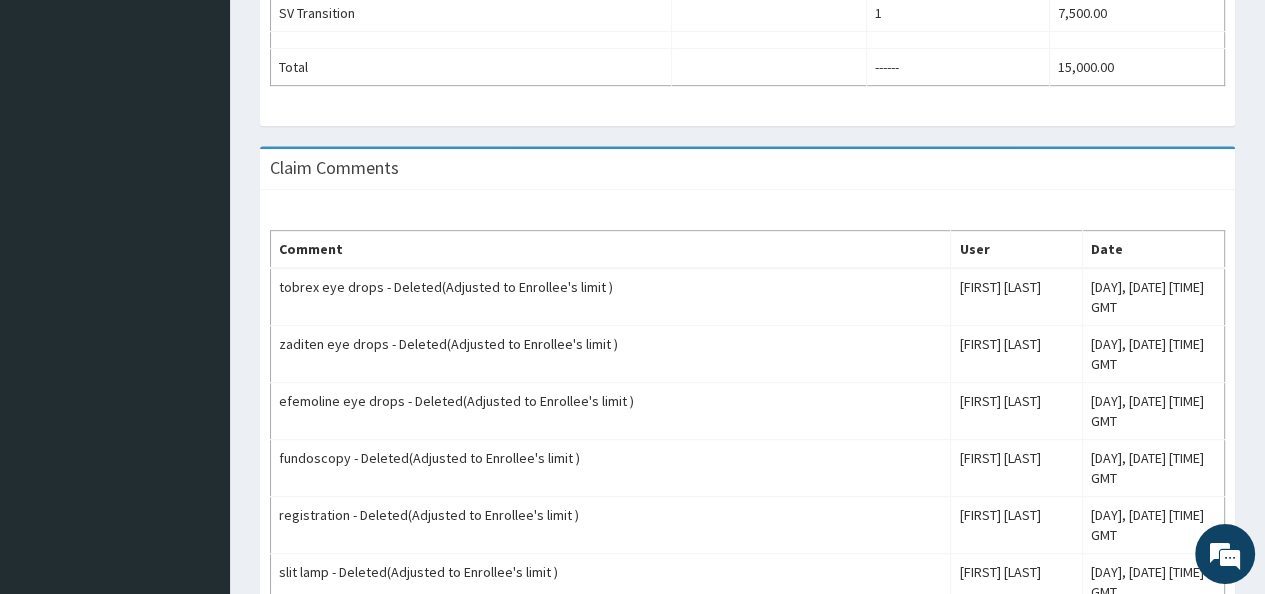 scroll, scrollTop: 926, scrollLeft: 0, axis: vertical 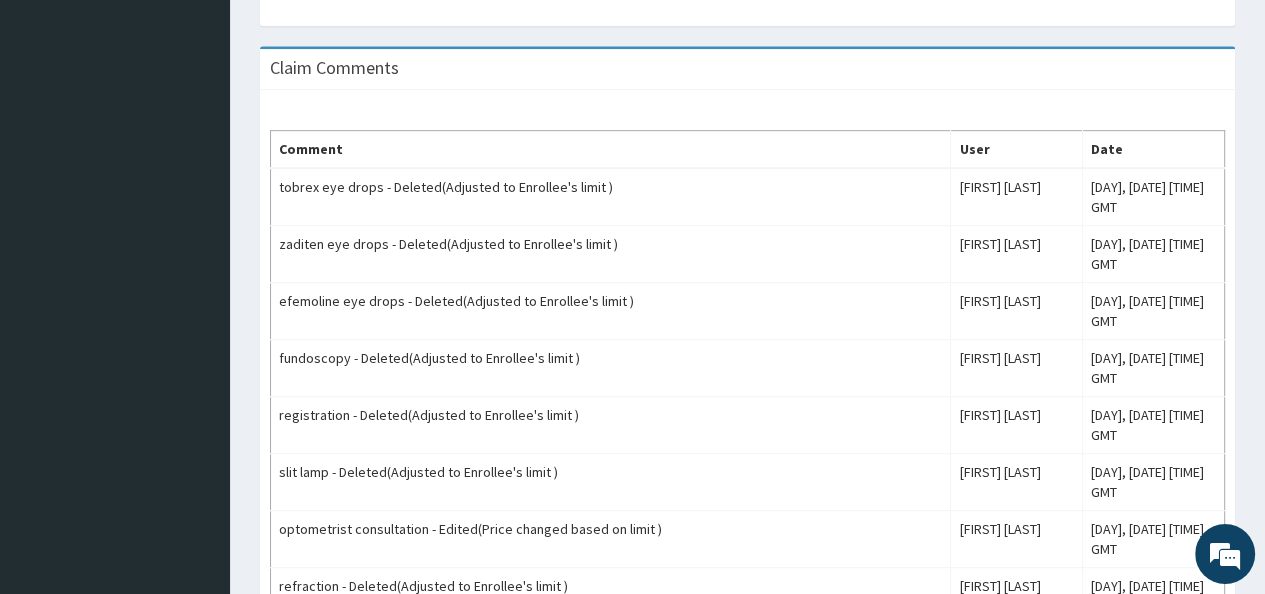 click on "Mannych Eye Clinic
Online
My Menu
Switch Providers
Dashboard
PA Code
Claims
Tariffs
Validations
Service Level Agreement
Bank Details
Profile Details
Identify Enrollees" at bounding box center [115, -13] 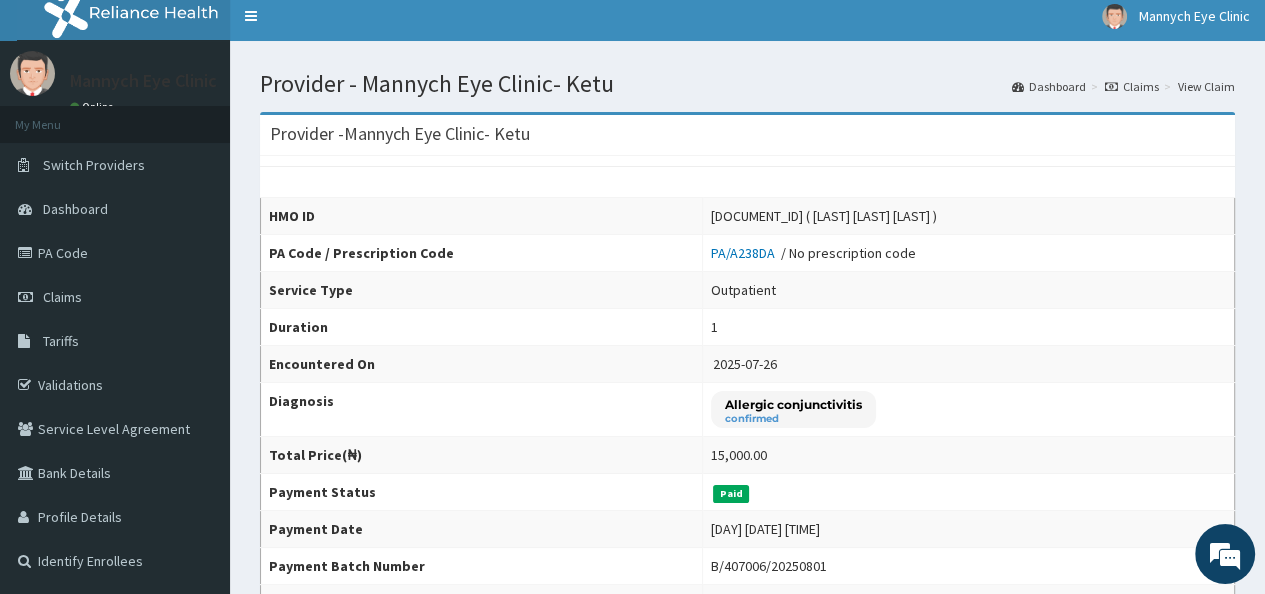 scroll, scrollTop: 0, scrollLeft: 0, axis: both 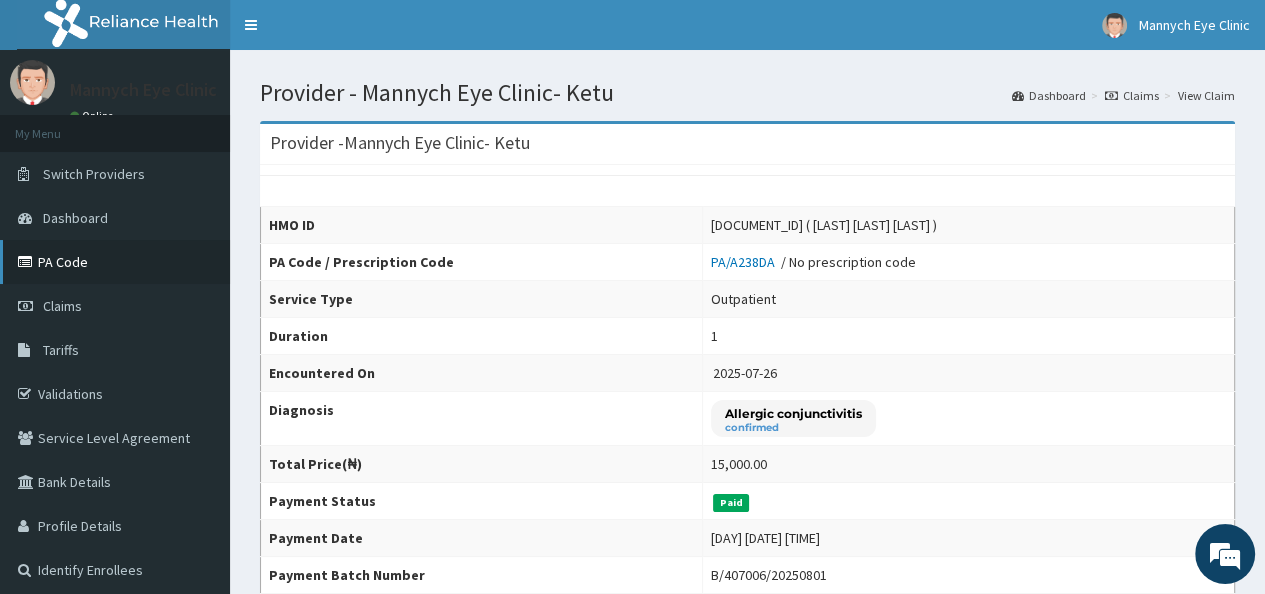click on "PA Code" at bounding box center (115, 262) 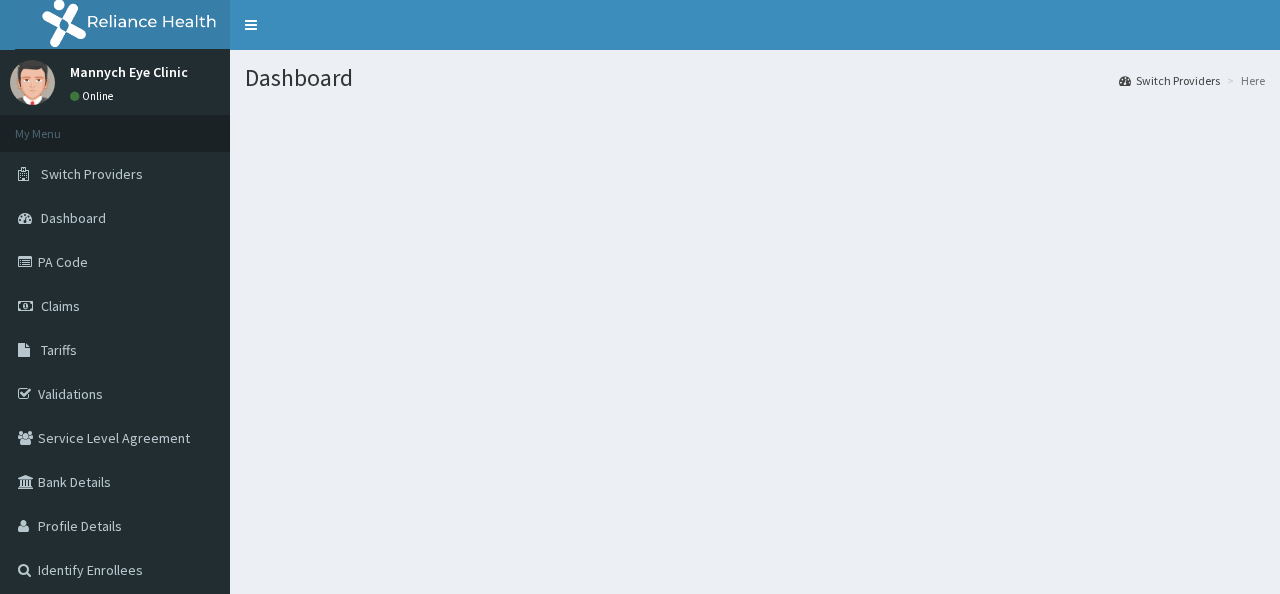 scroll, scrollTop: 0, scrollLeft: 0, axis: both 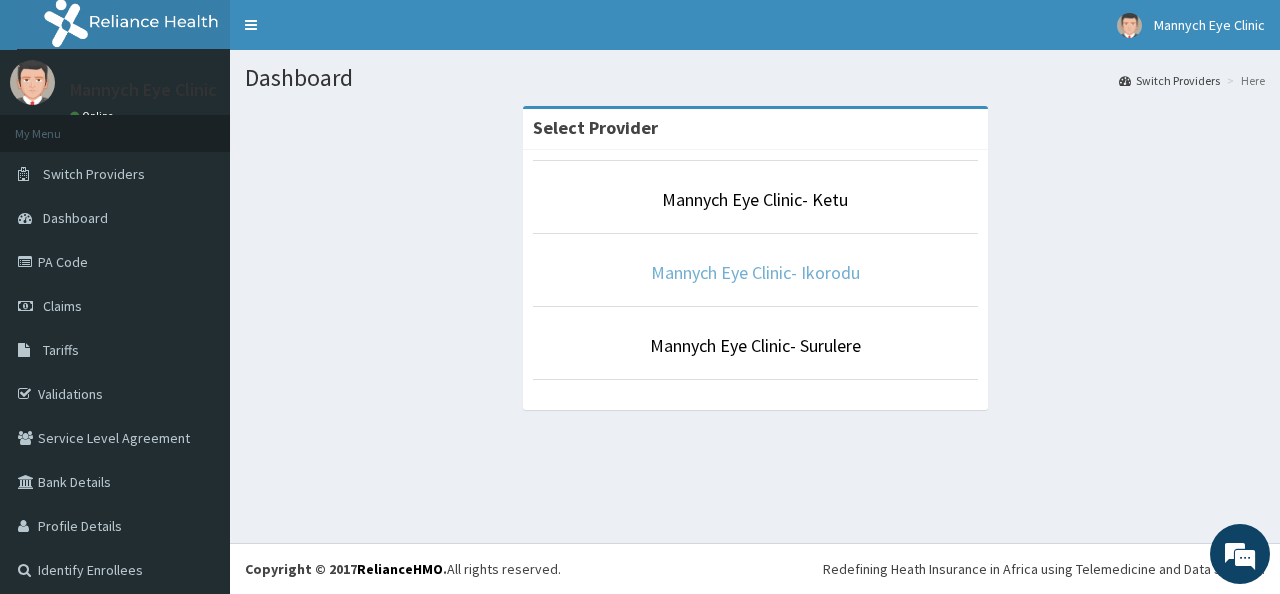 click on "Mannych Eye Clinic- Ikorodu" at bounding box center [755, 272] 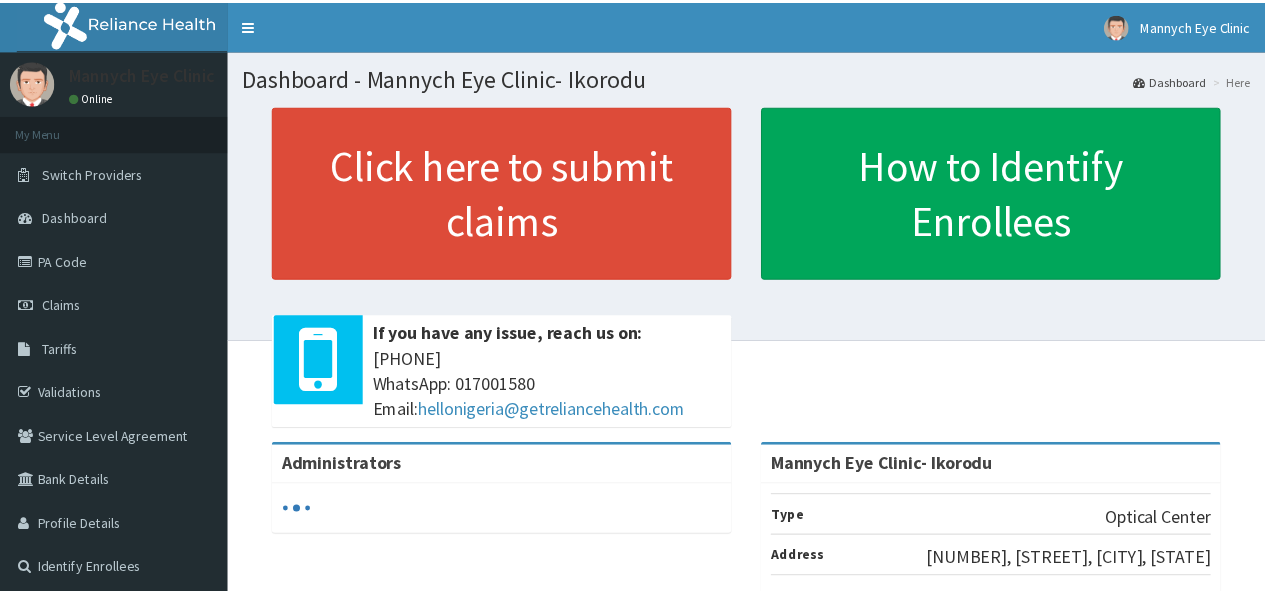 scroll, scrollTop: 0, scrollLeft: 0, axis: both 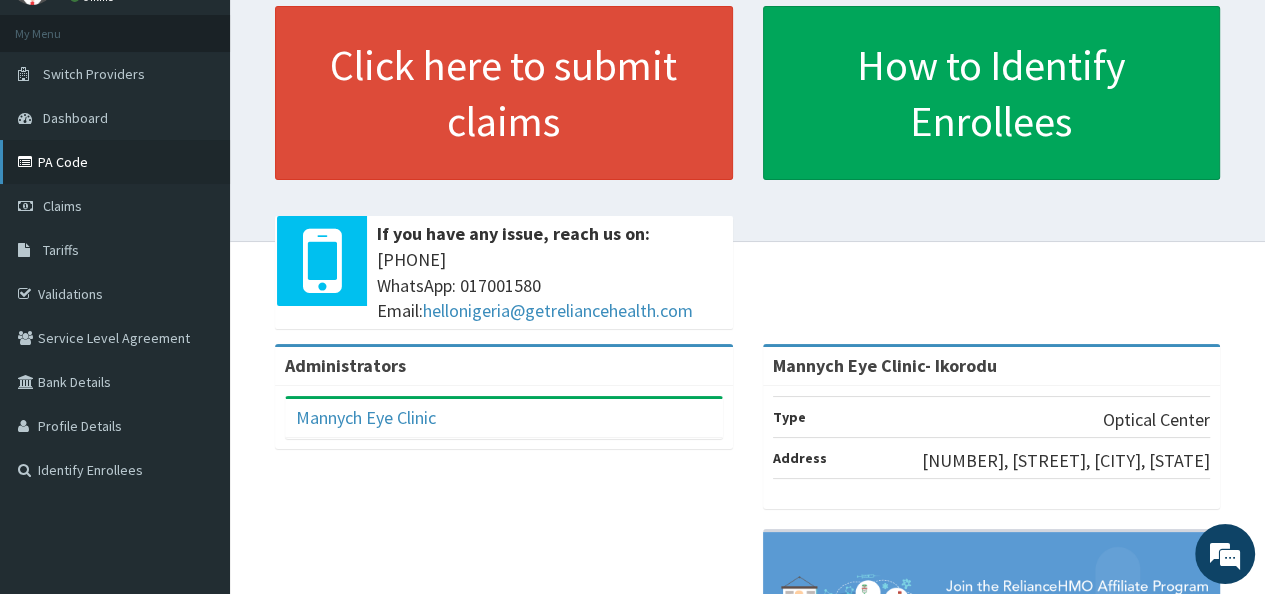 click on "PA Code" at bounding box center [115, 162] 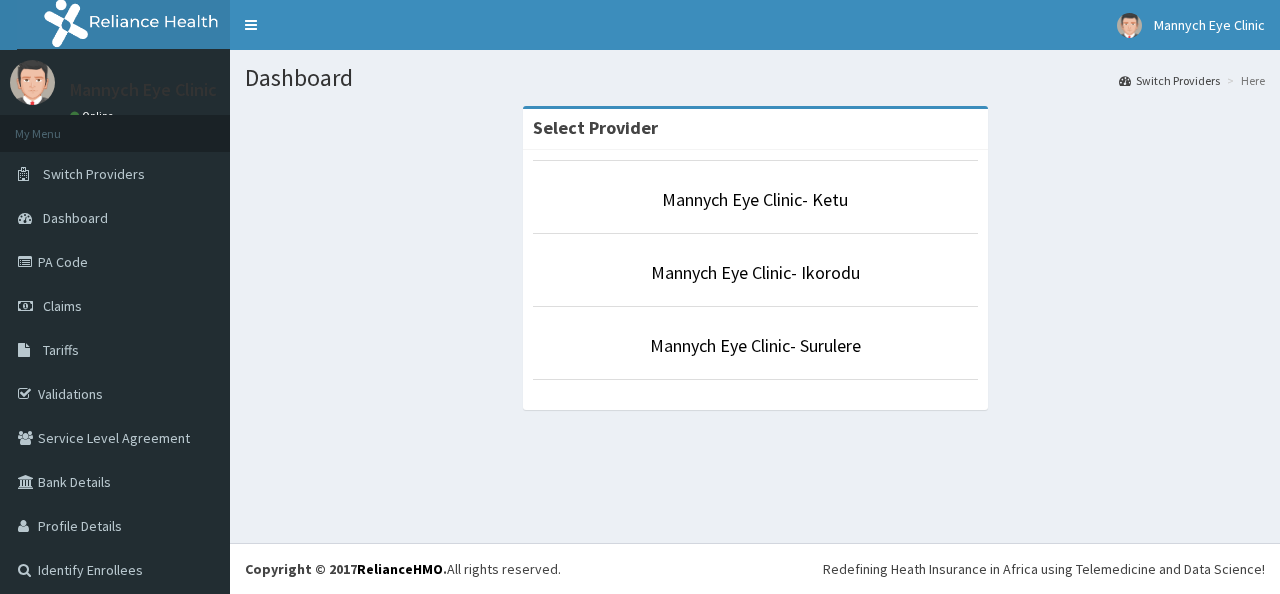 scroll, scrollTop: 0, scrollLeft: 0, axis: both 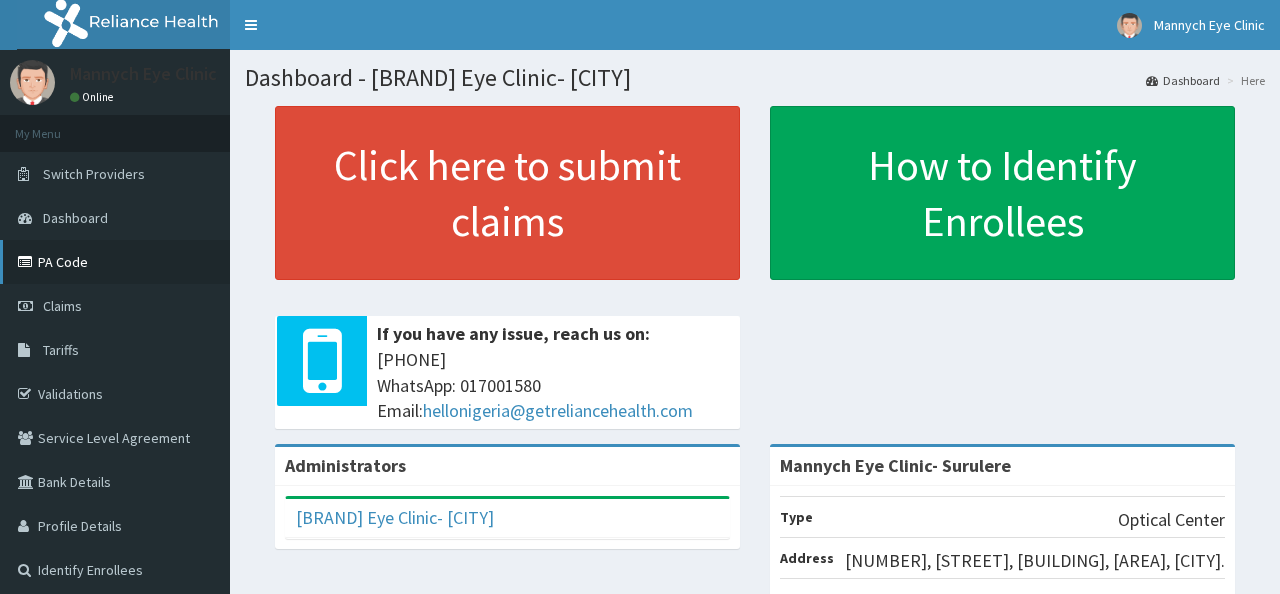 click on "PA Code" at bounding box center (115, 262) 